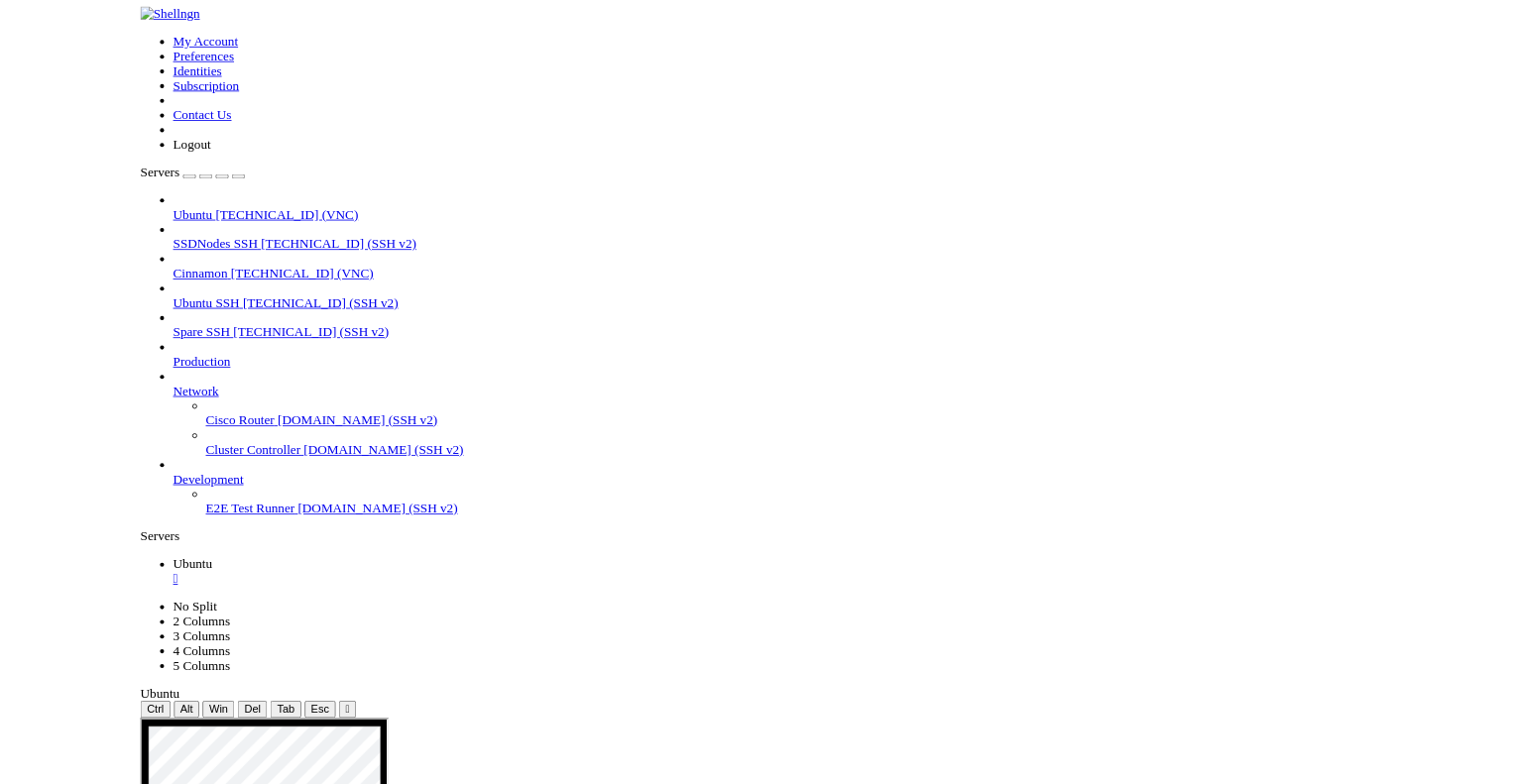 scroll, scrollTop: 0, scrollLeft: 0, axis: both 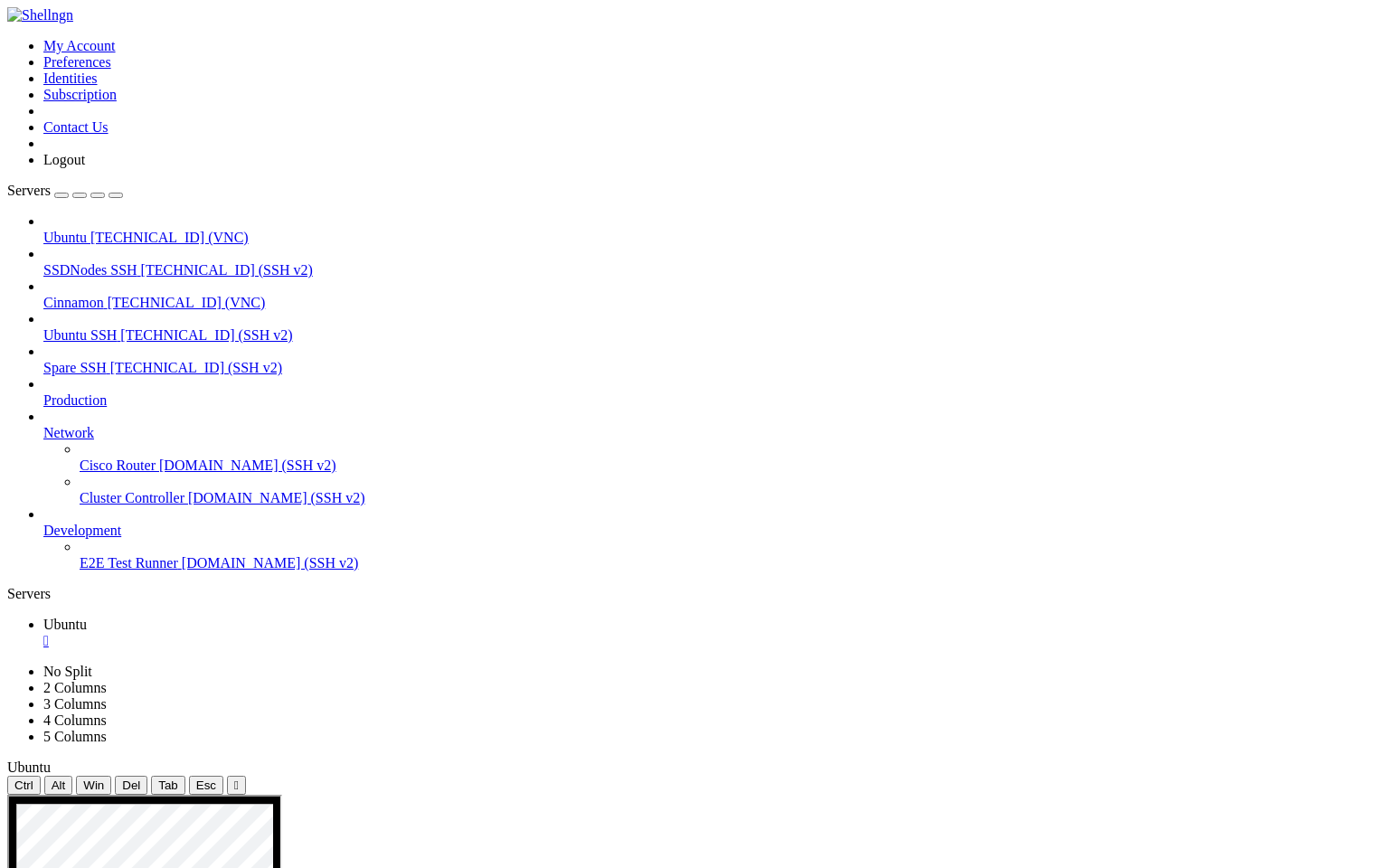 click at bounding box center (663, 2102) 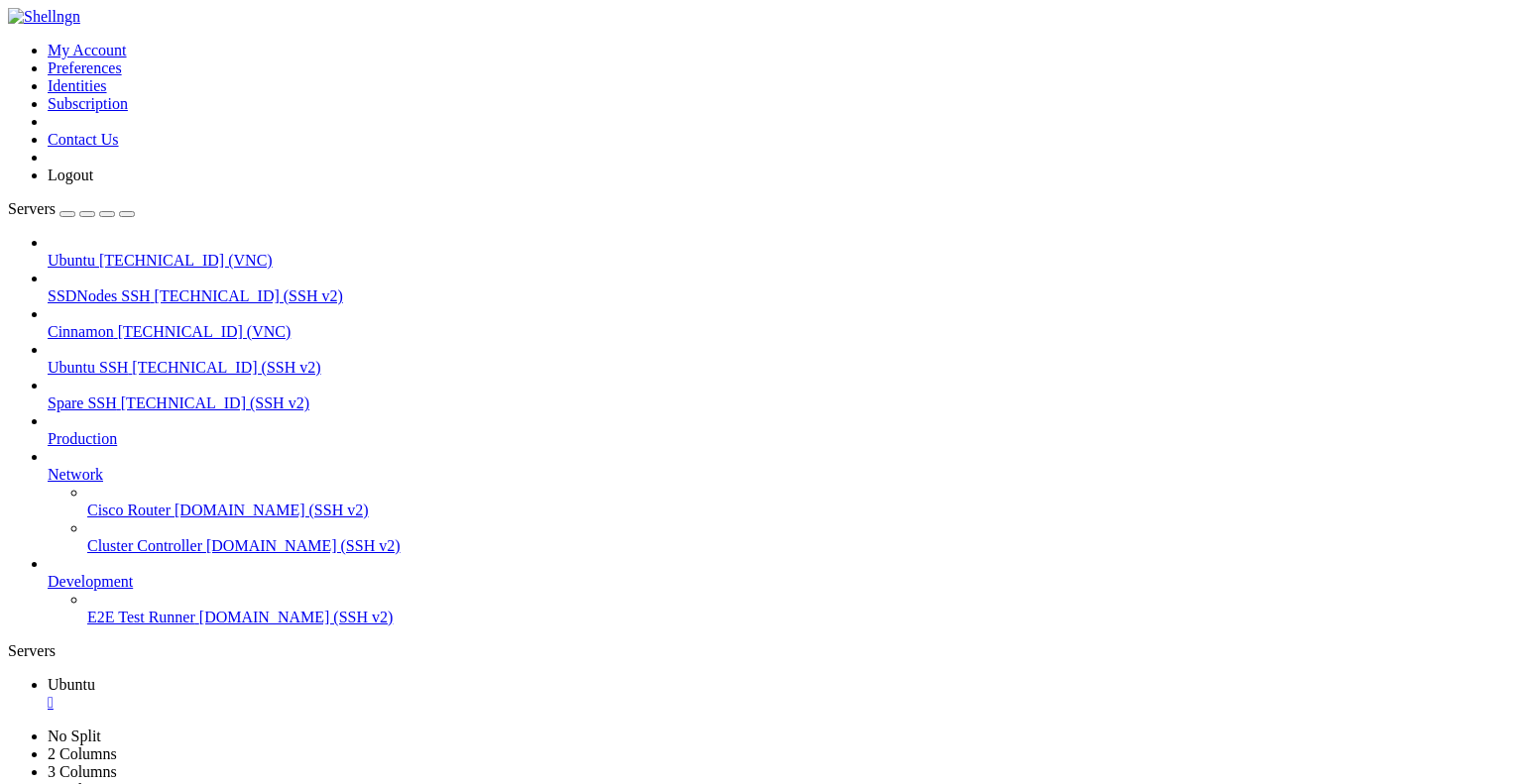 click at bounding box center [517, 1885] 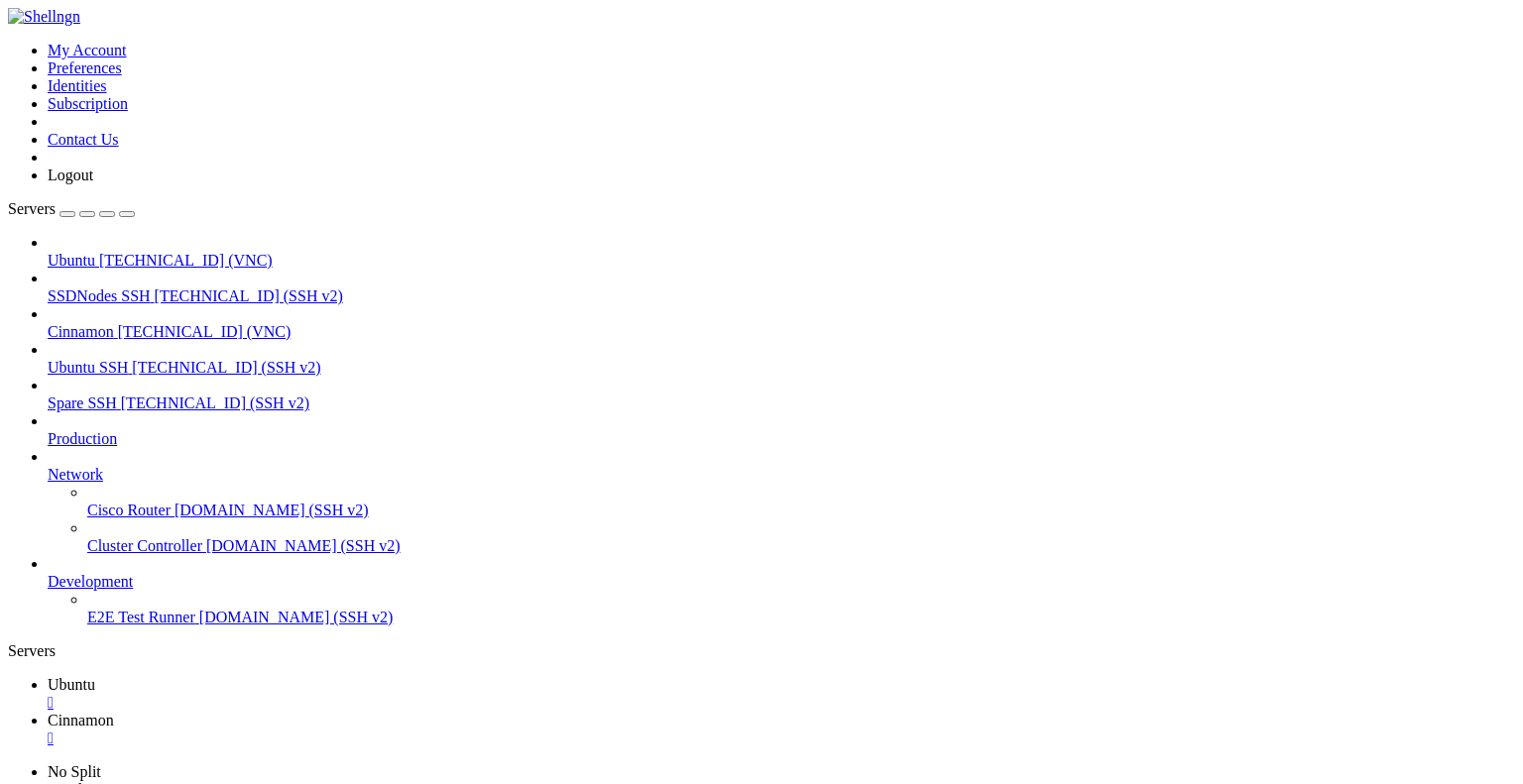 scroll, scrollTop: 0, scrollLeft: 0, axis: both 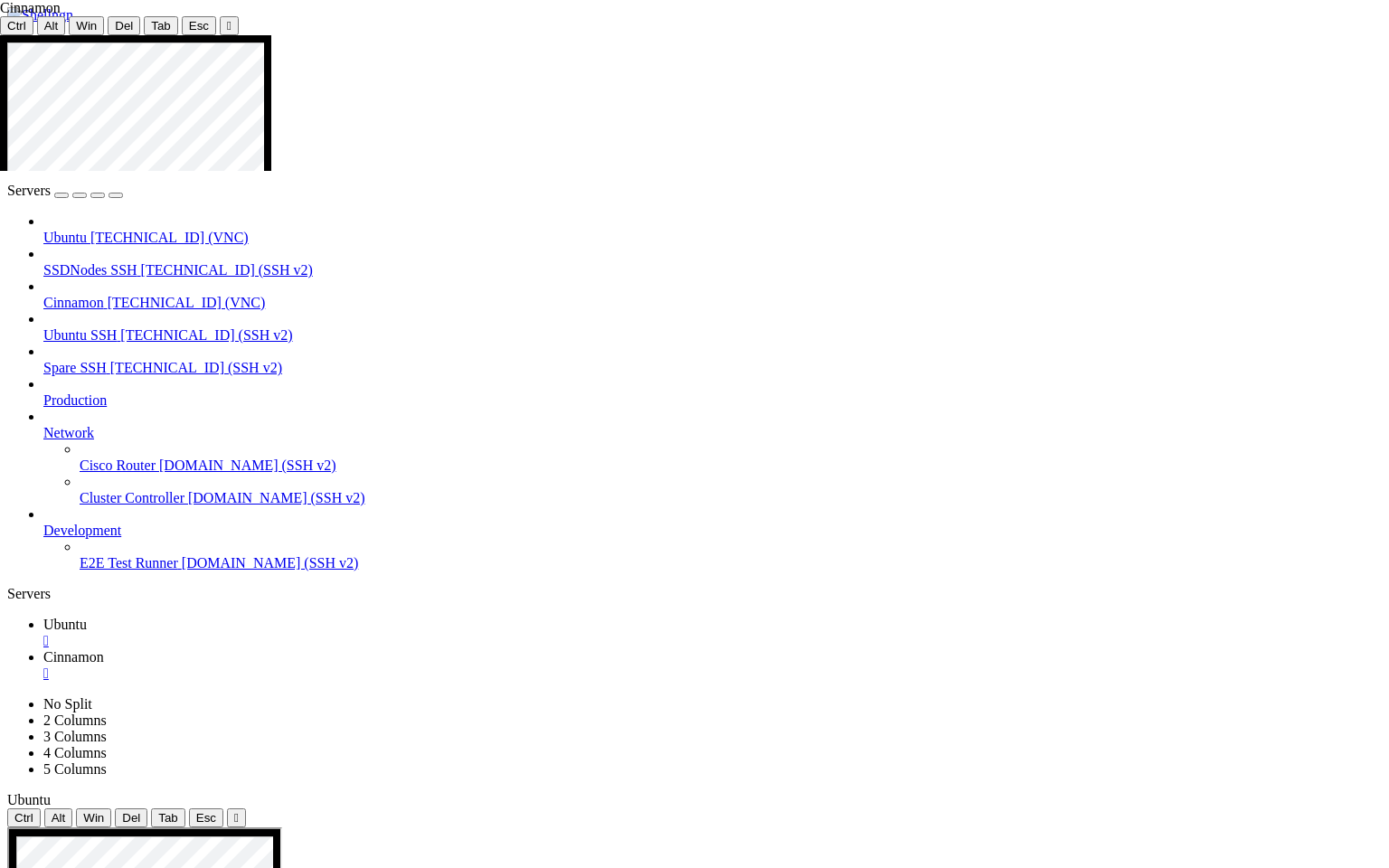 click at bounding box center (699, 1343) 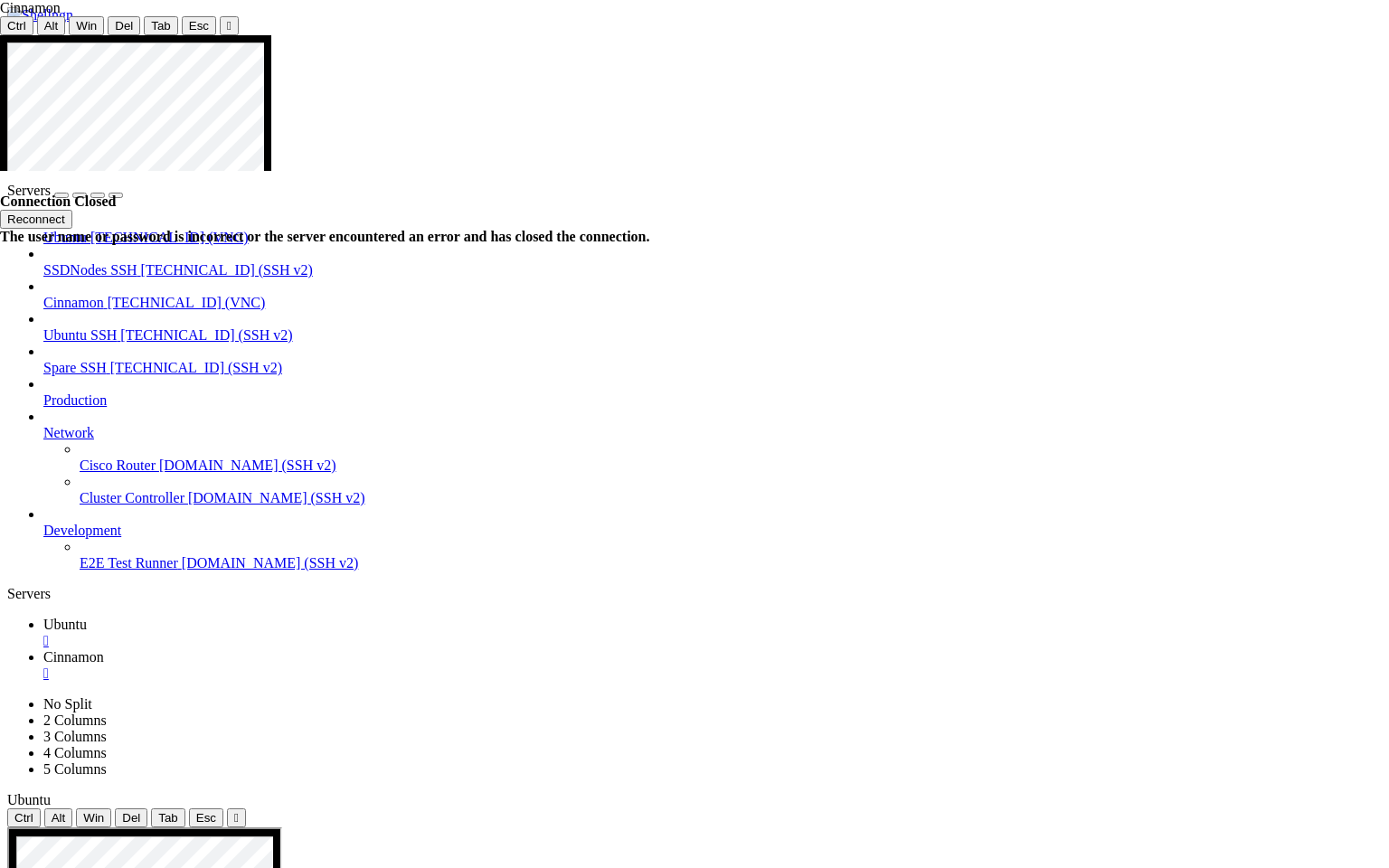 click on "Reconnect" at bounding box center [36, 219] 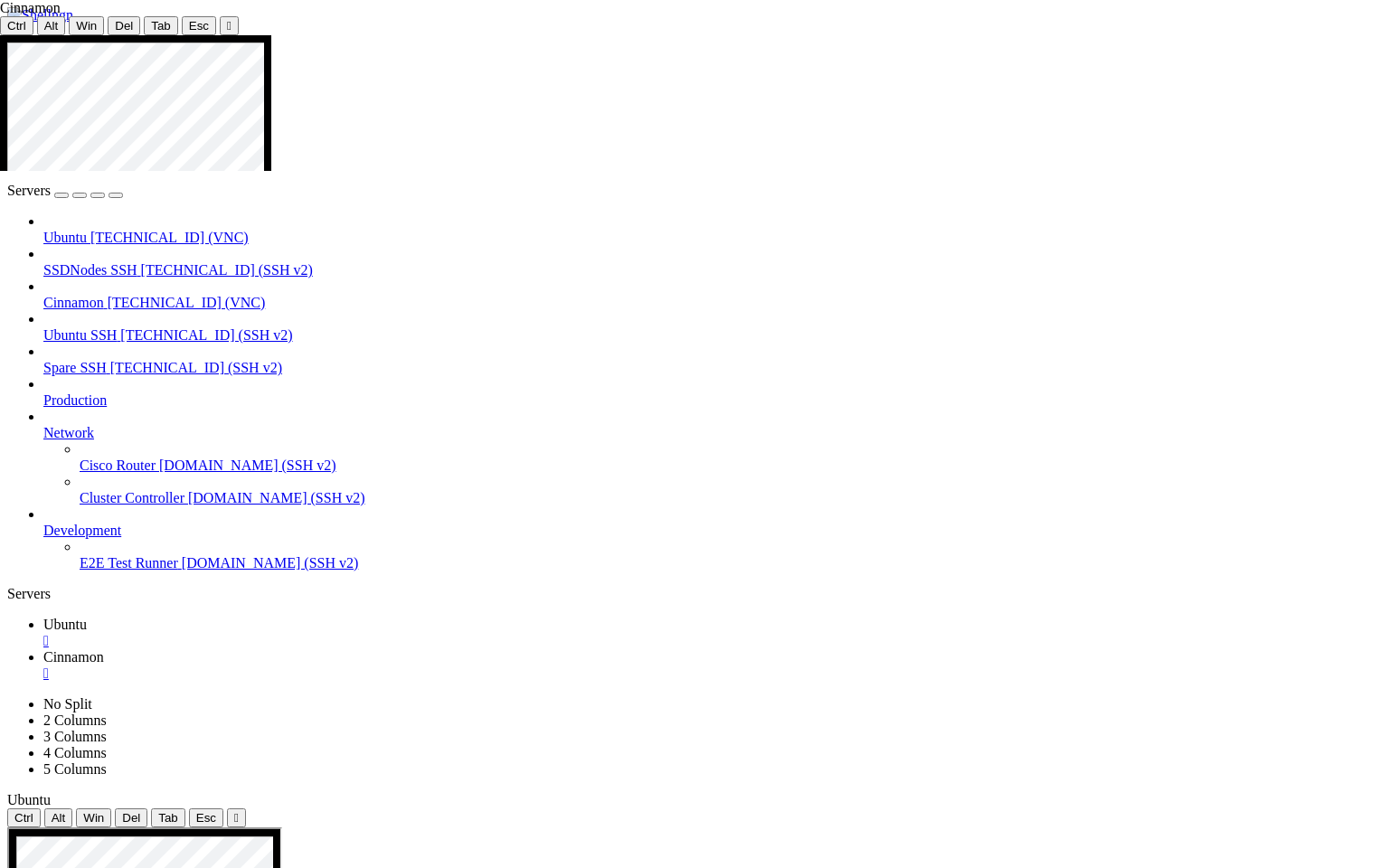 click at bounding box center [699, 1343] 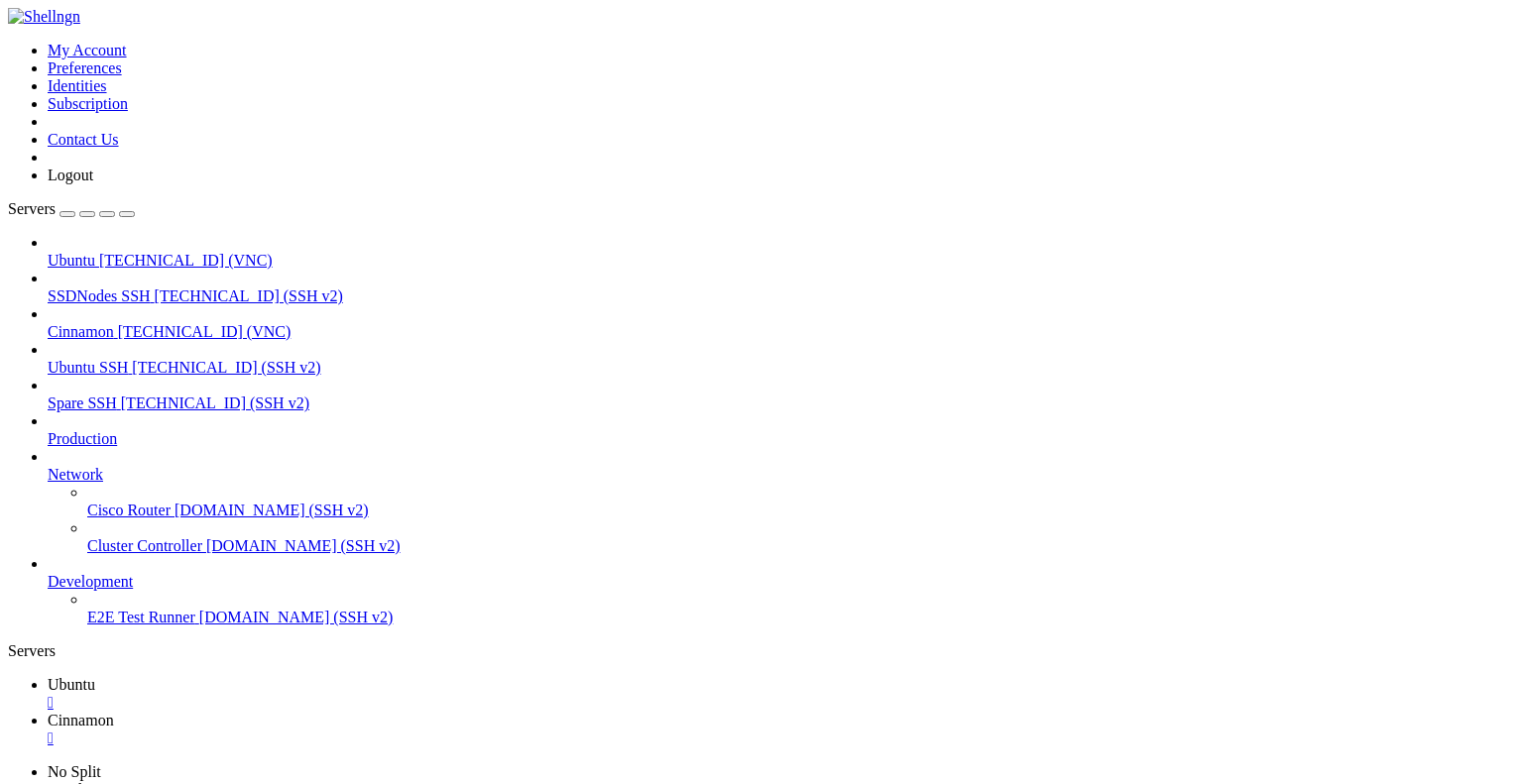 click on "Ubuntu" at bounding box center [71, 684] 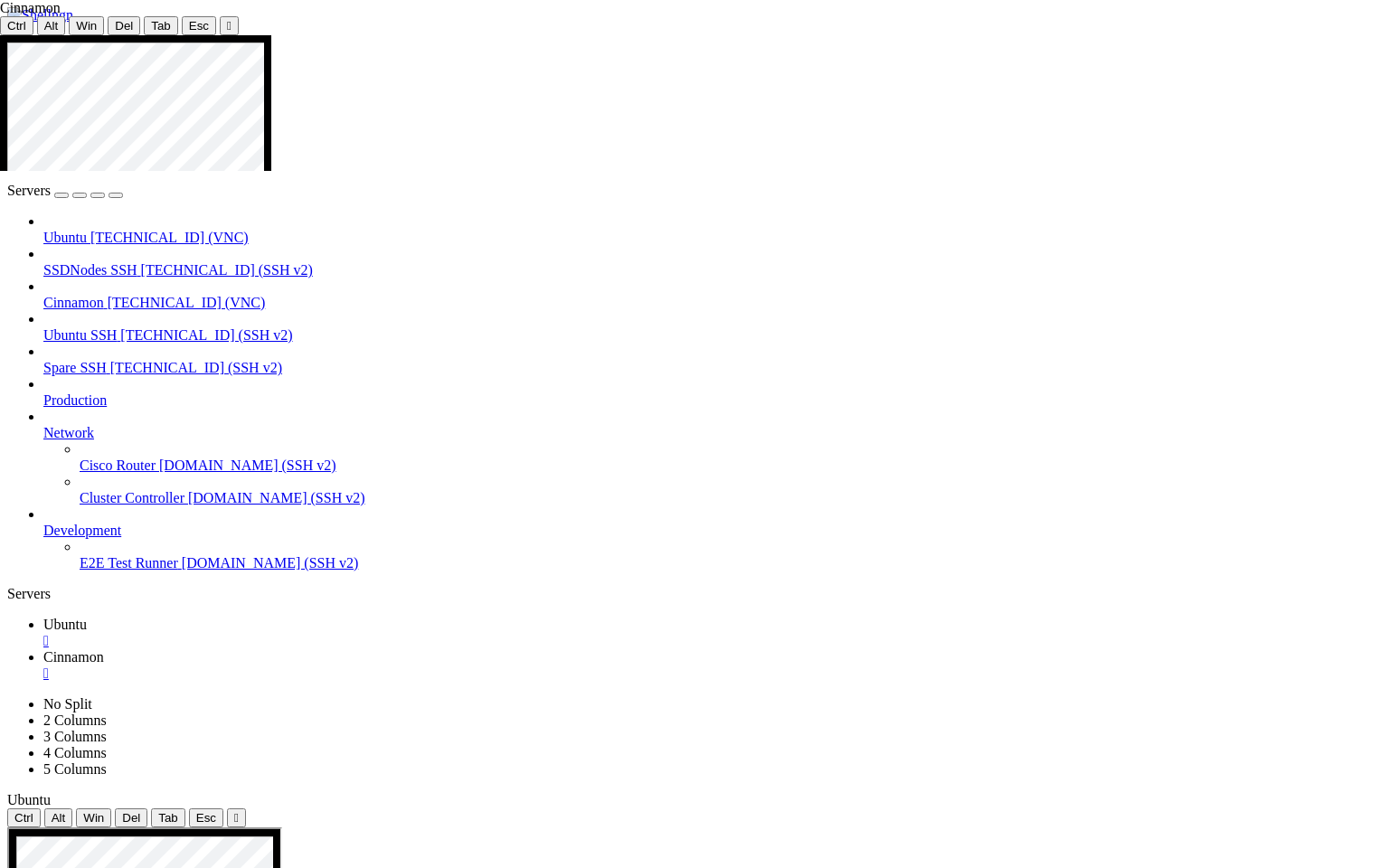 click at bounding box center (699, 1343) 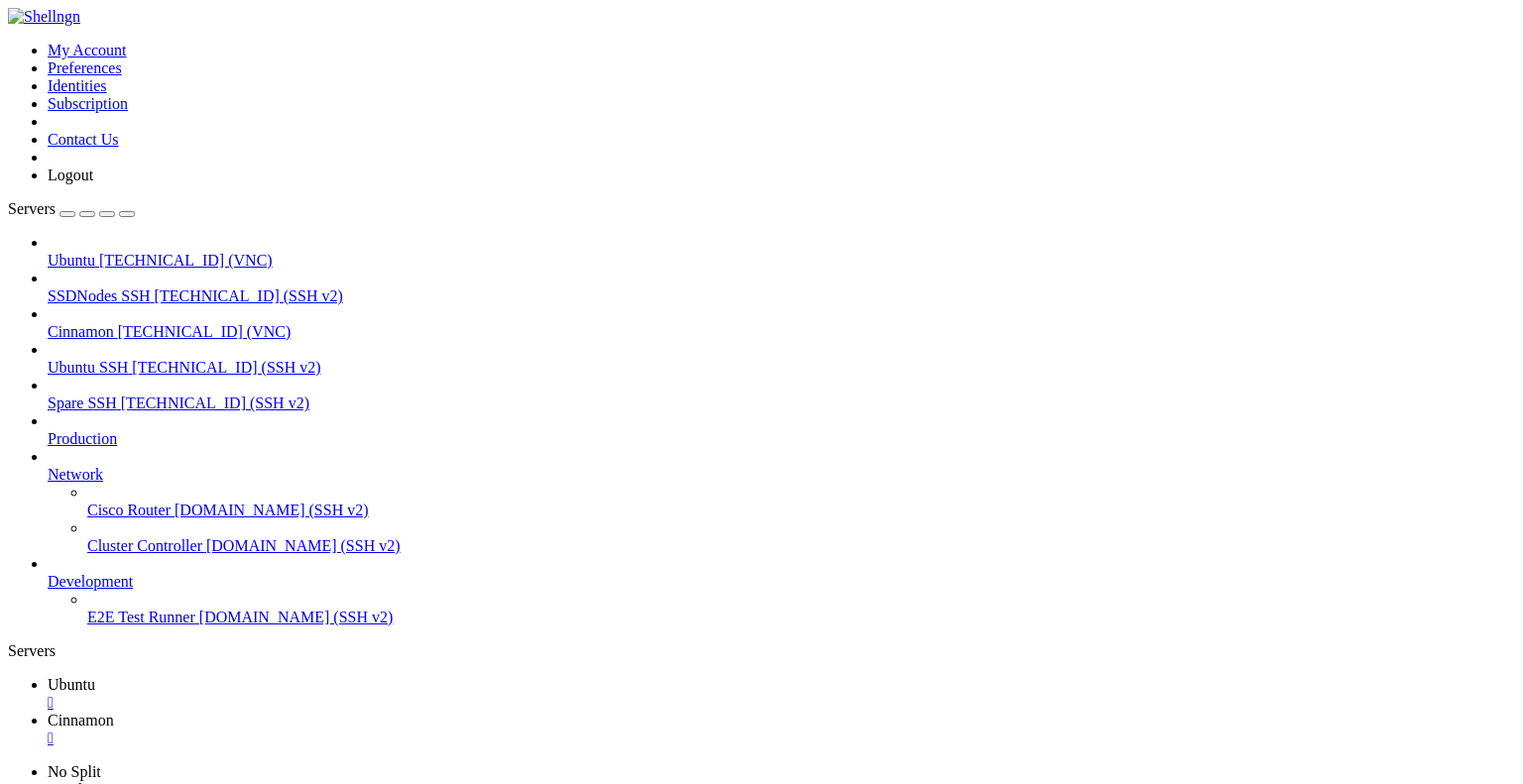 click on "" at bounding box center (781, 738) 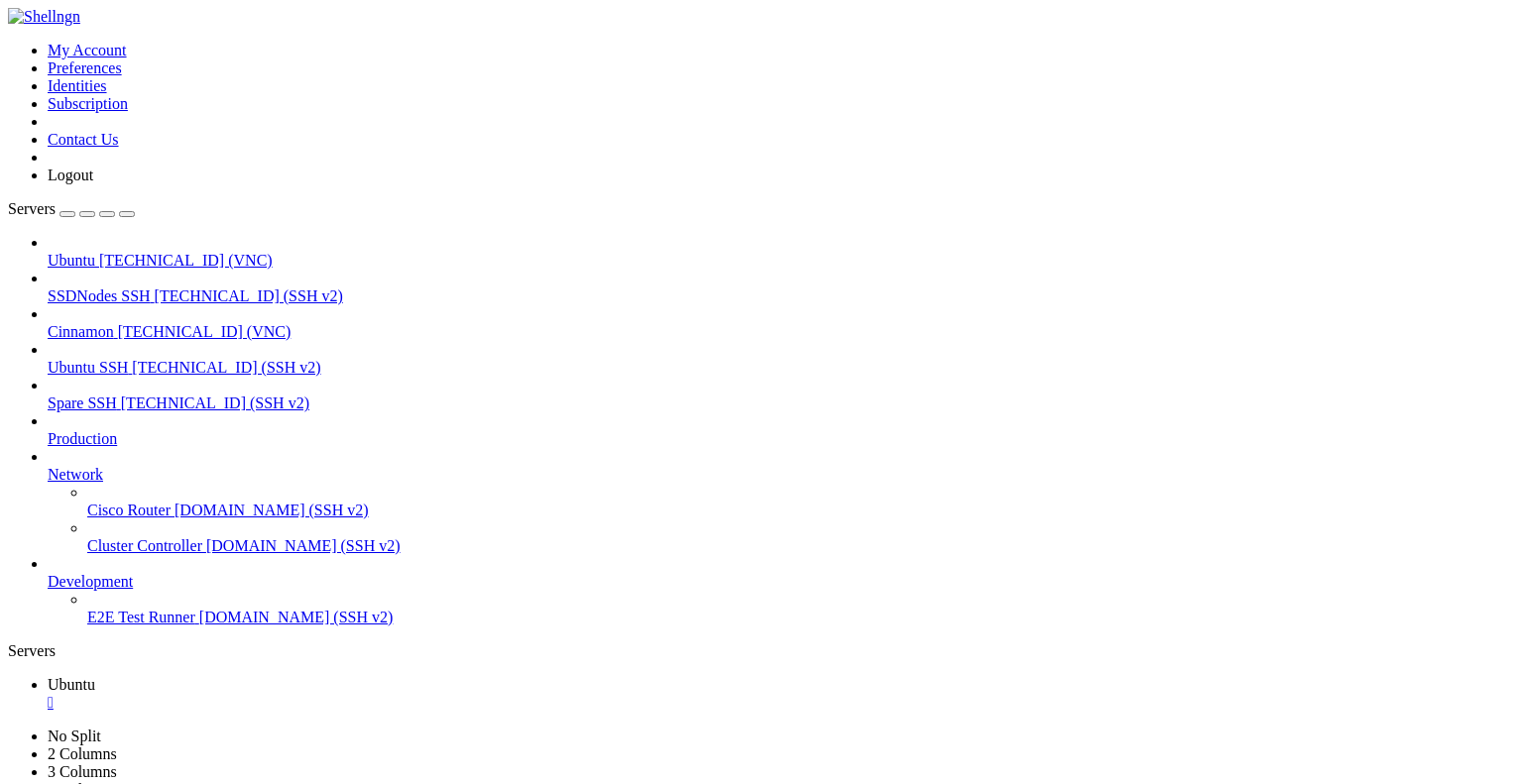 click on "Reconnect" at bounding box center (48, 1076) 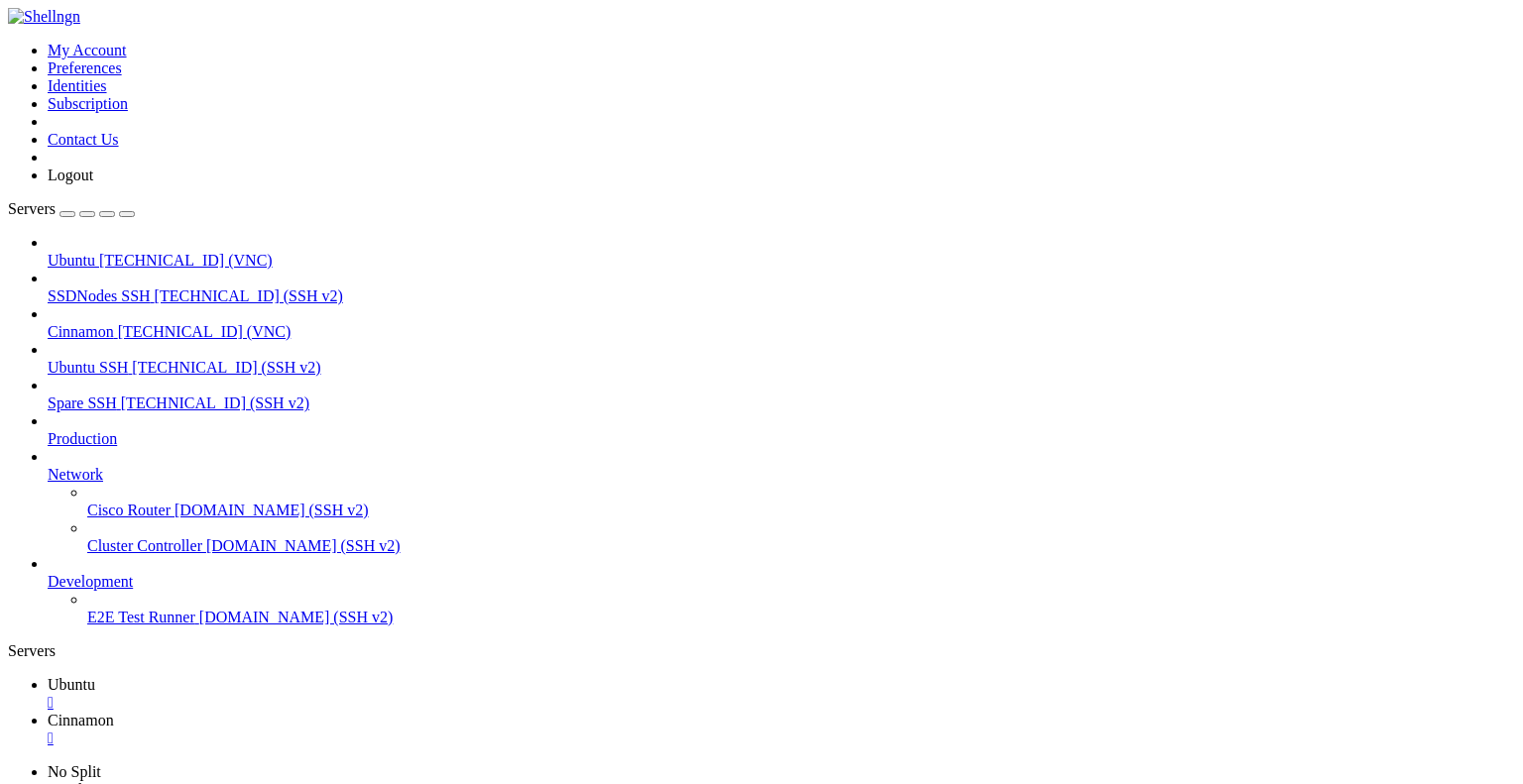 scroll, scrollTop: 0, scrollLeft: 0, axis: both 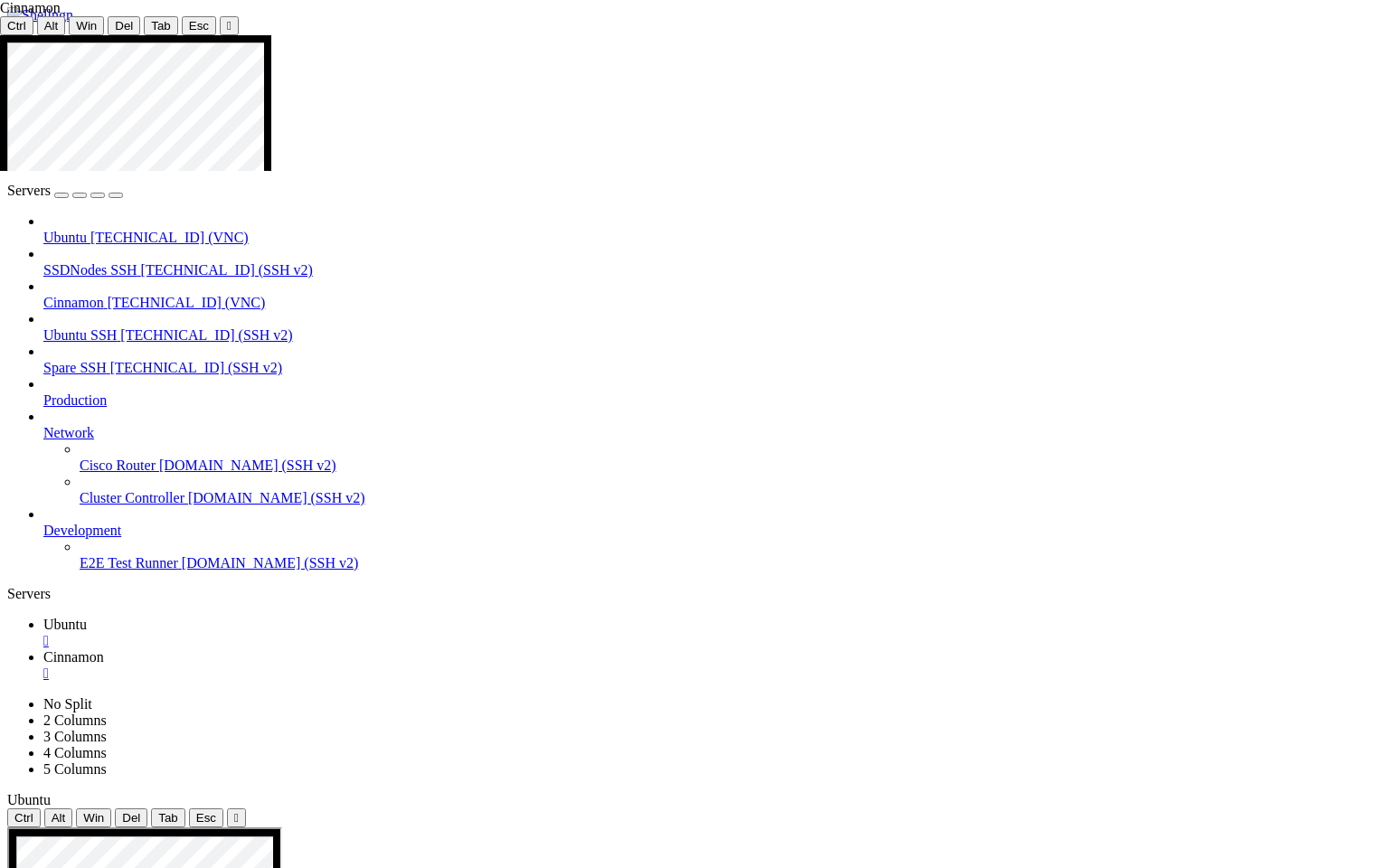 click at bounding box center [699, 1343] 